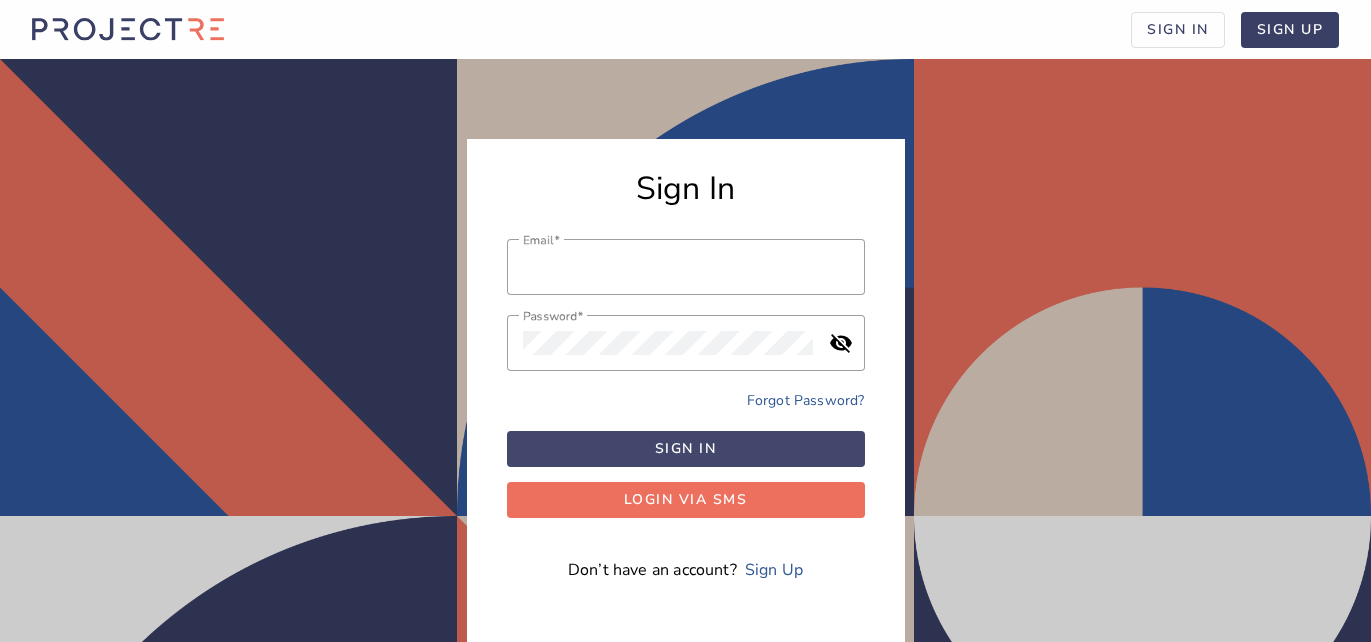 scroll, scrollTop: 0, scrollLeft: 0, axis: both 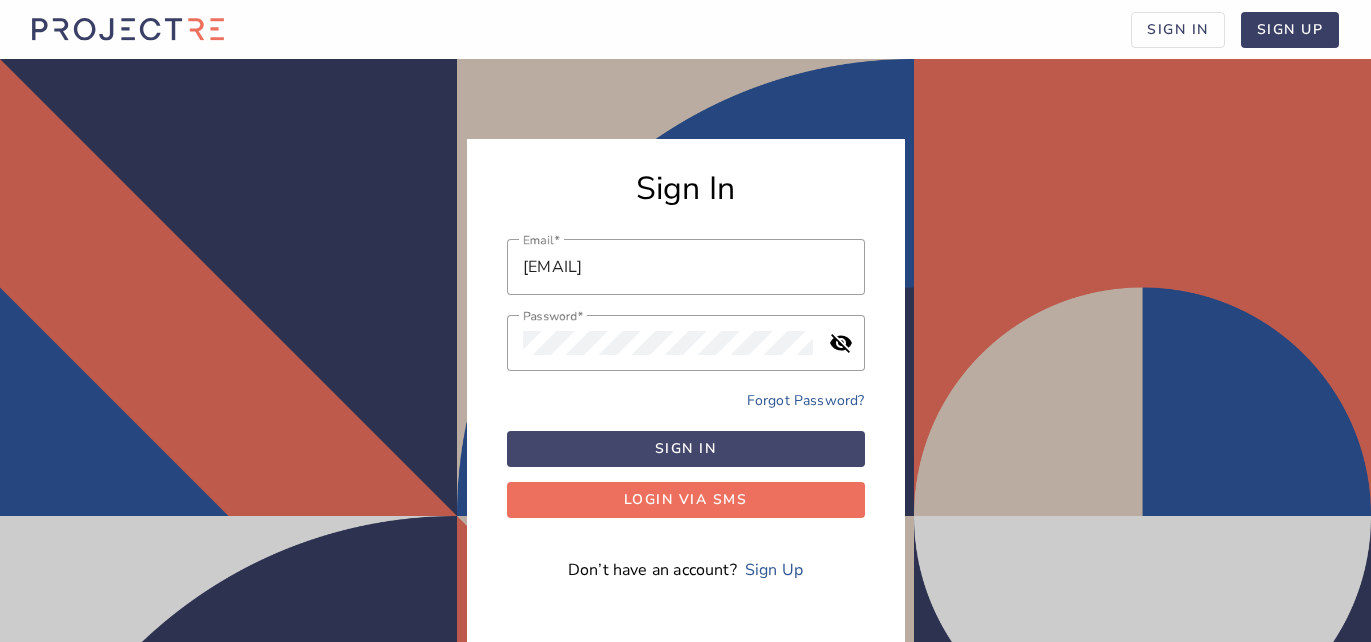 click on "Sign in" at bounding box center (686, 448) 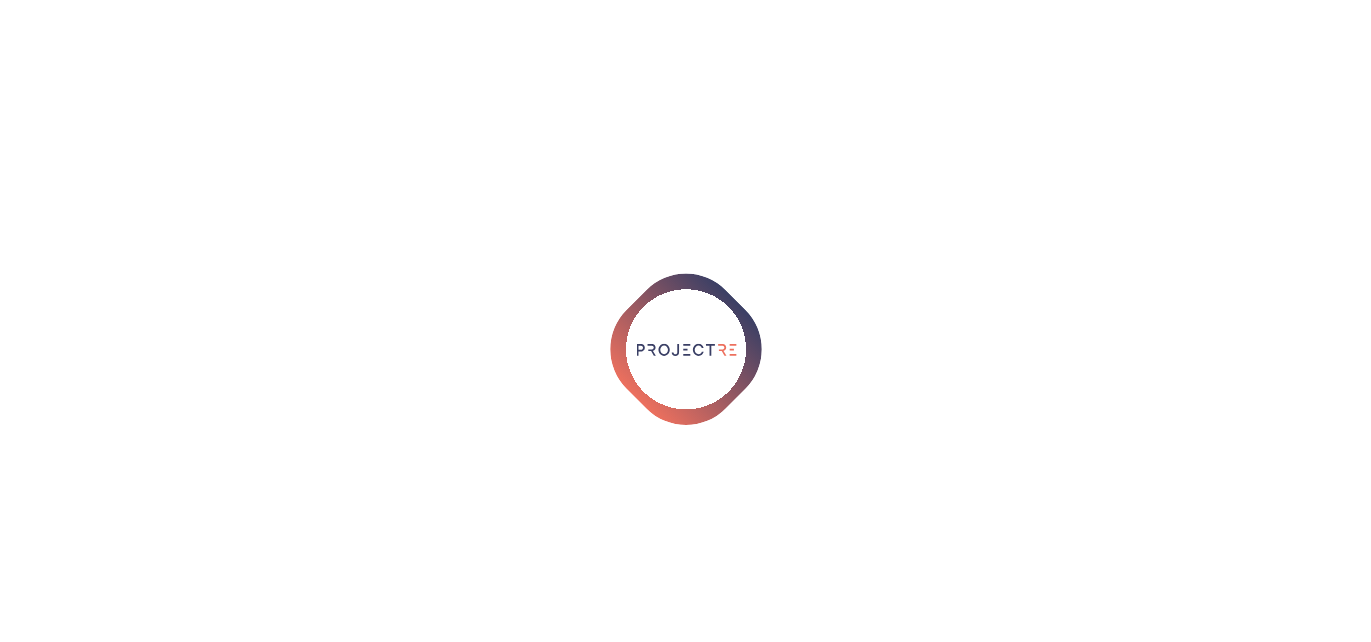 scroll, scrollTop: 0, scrollLeft: 0, axis: both 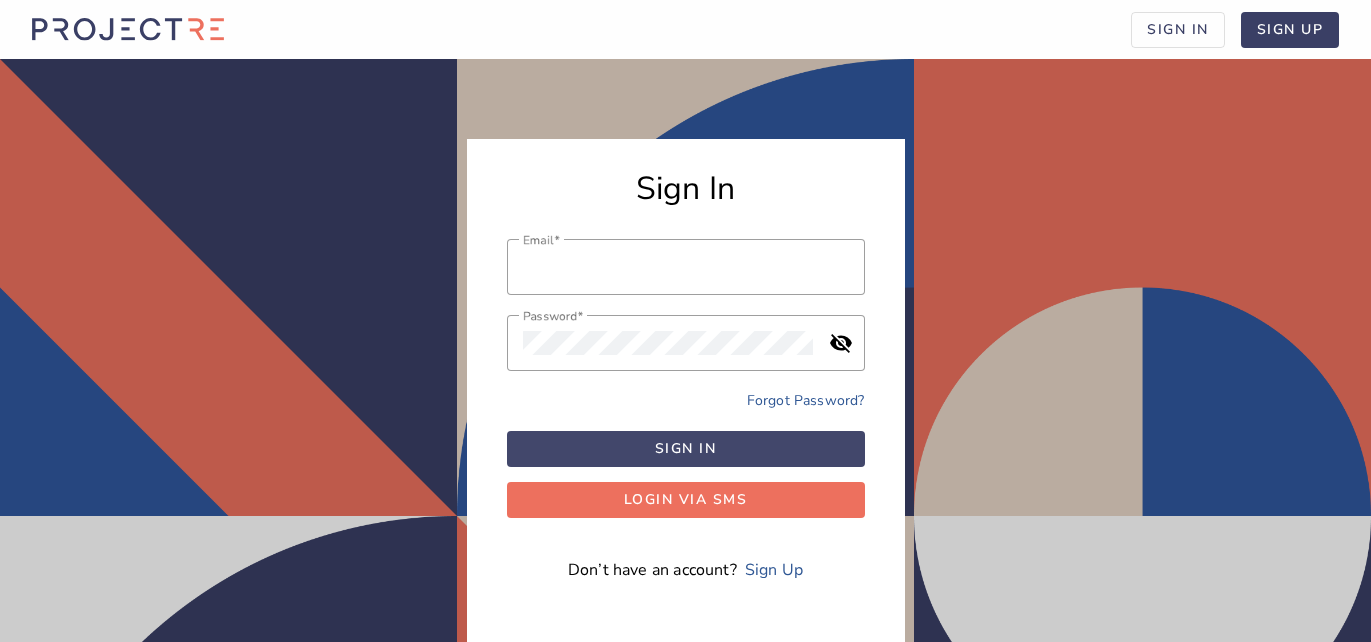type on "[EMAIL]" 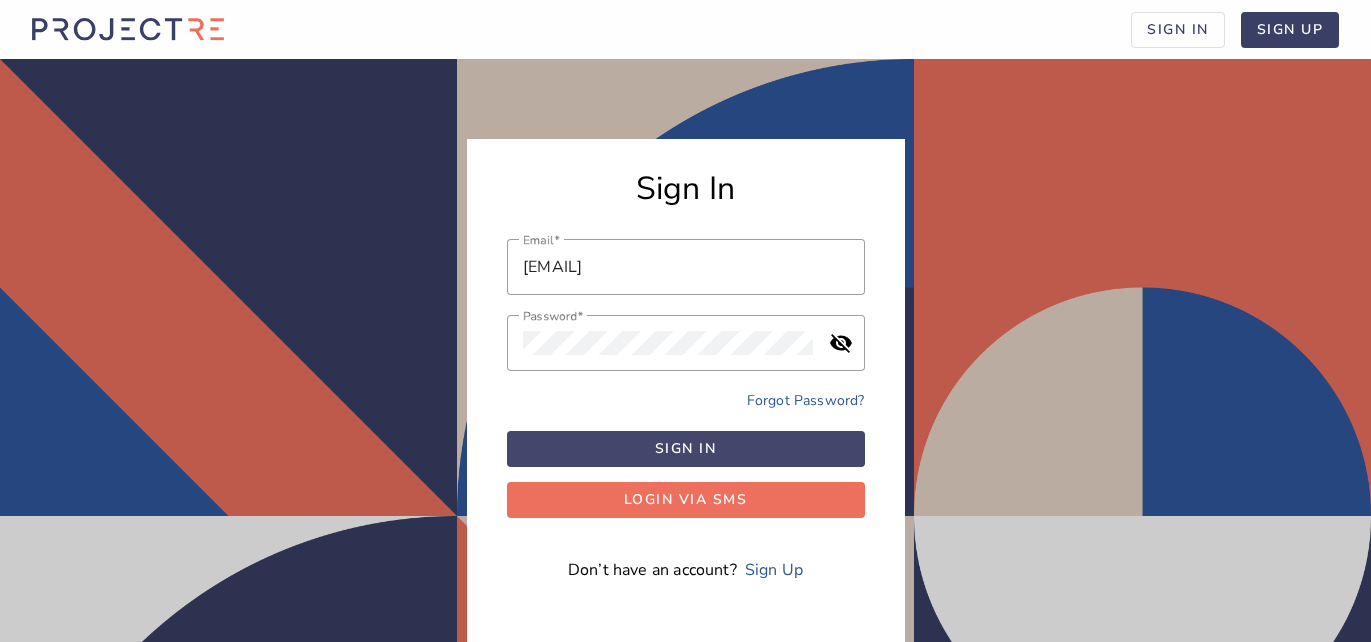 click on "Sign in" at bounding box center (686, 448) 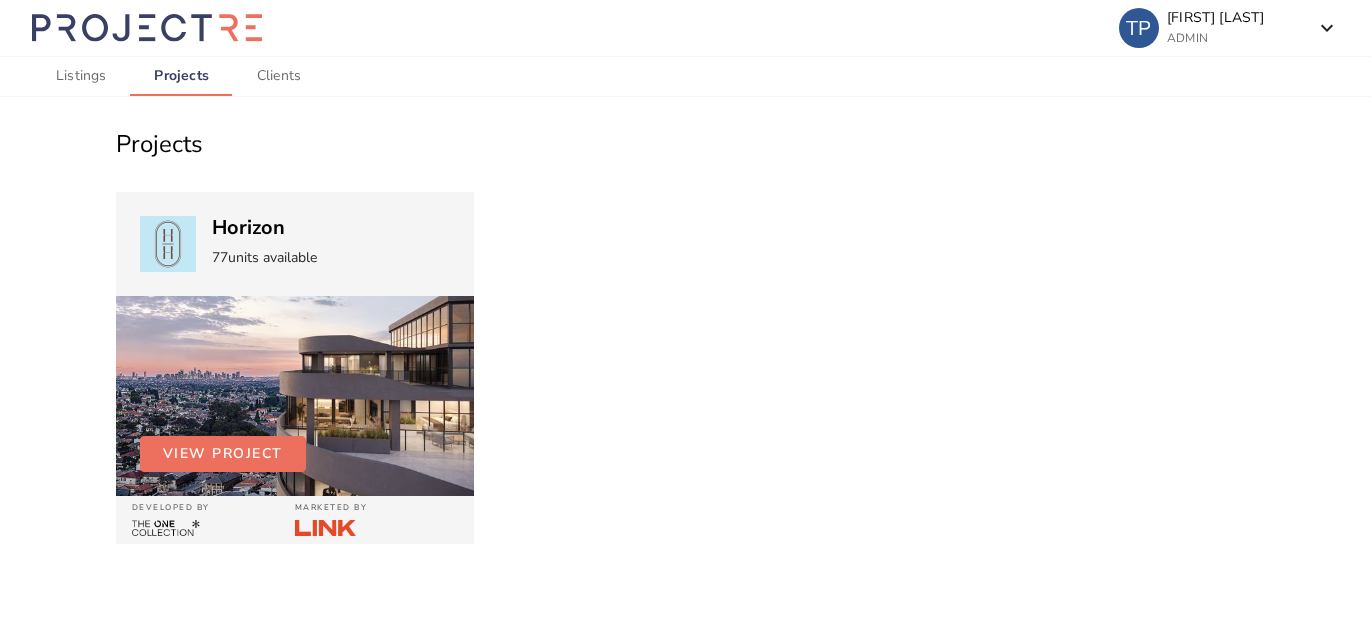 click at bounding box center (295, 396) 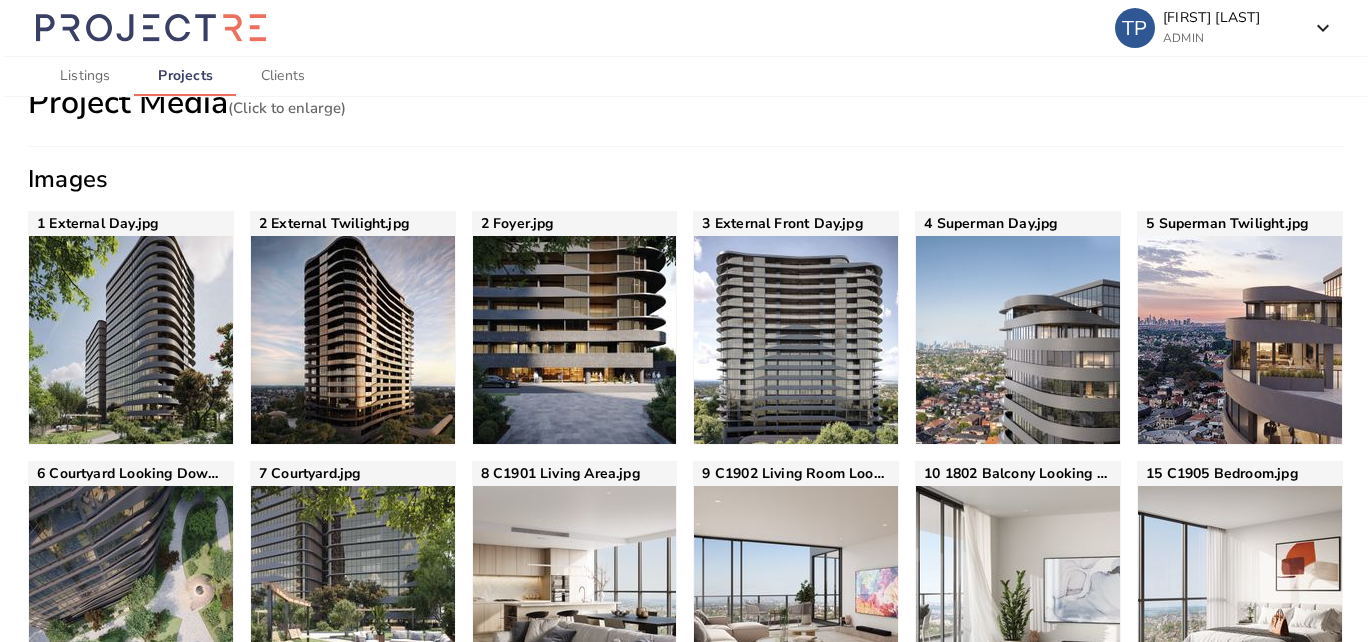 scroll, scrollTop: 653, scrollLeft: 0, axis: vertical 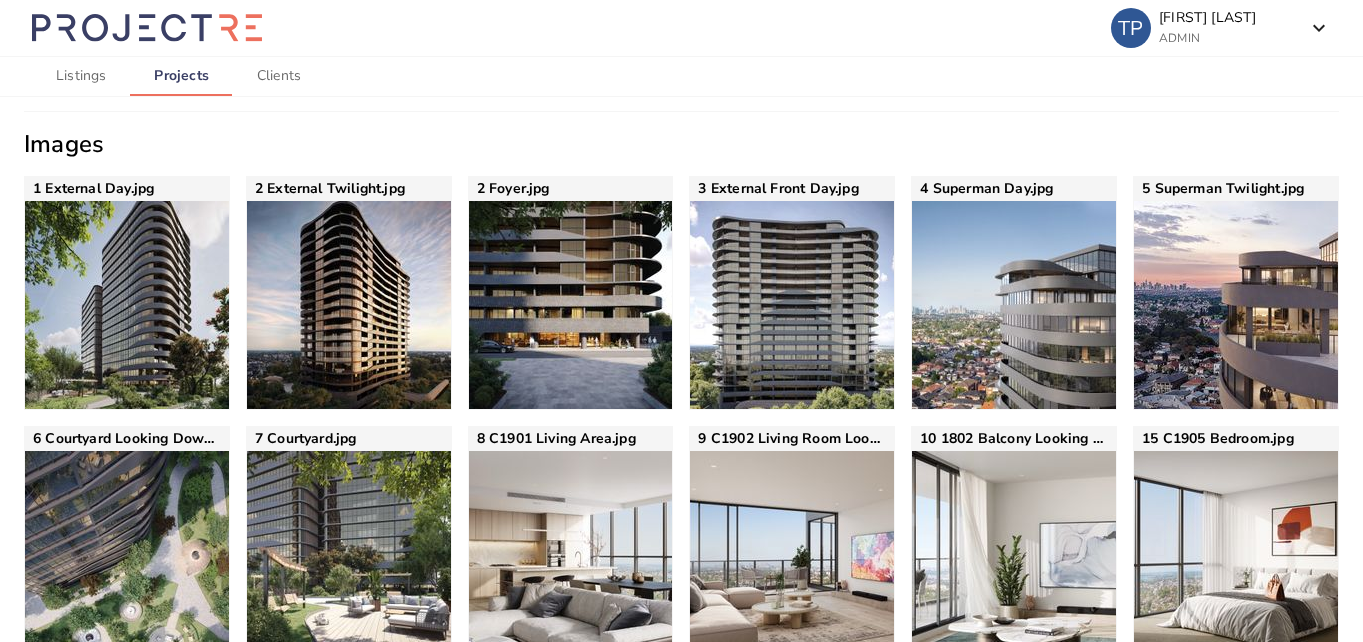 click on "Listings" at bounding box center [81, 76] 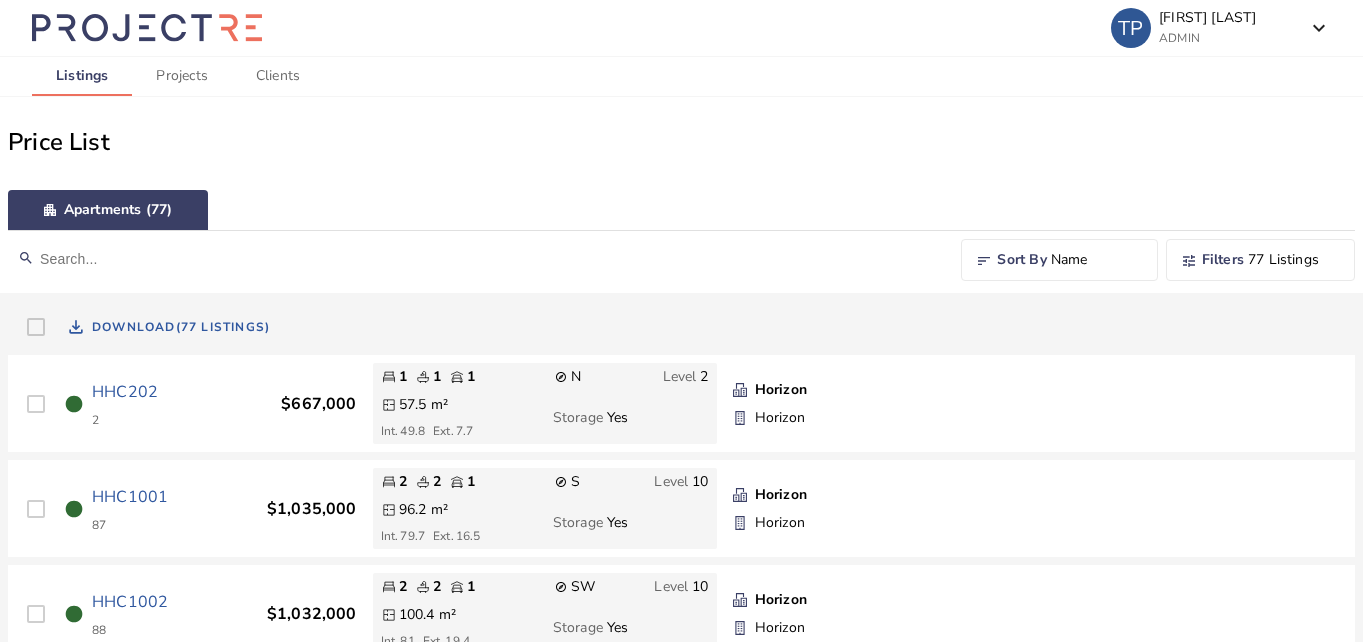 scroll, scrollTop: 0, scrollLeft: 0, axis: both 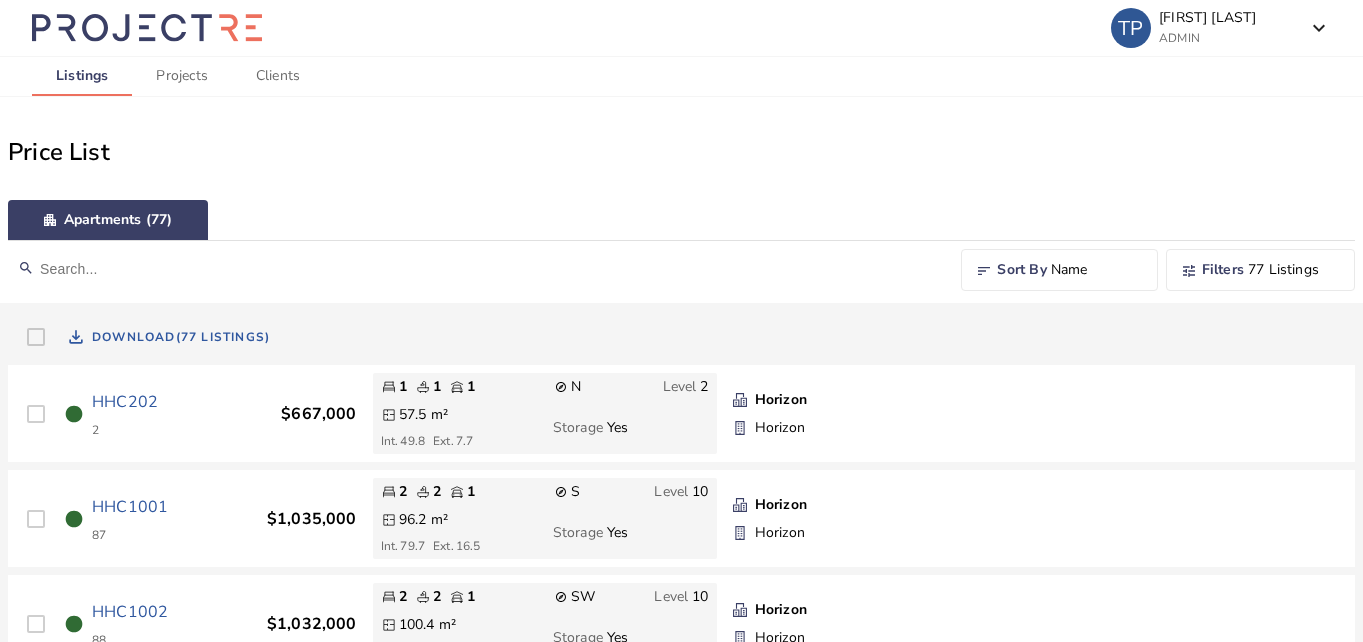 click on "tune Filters 77 Listings Clear all filters" at bounding box center (1260, 270) 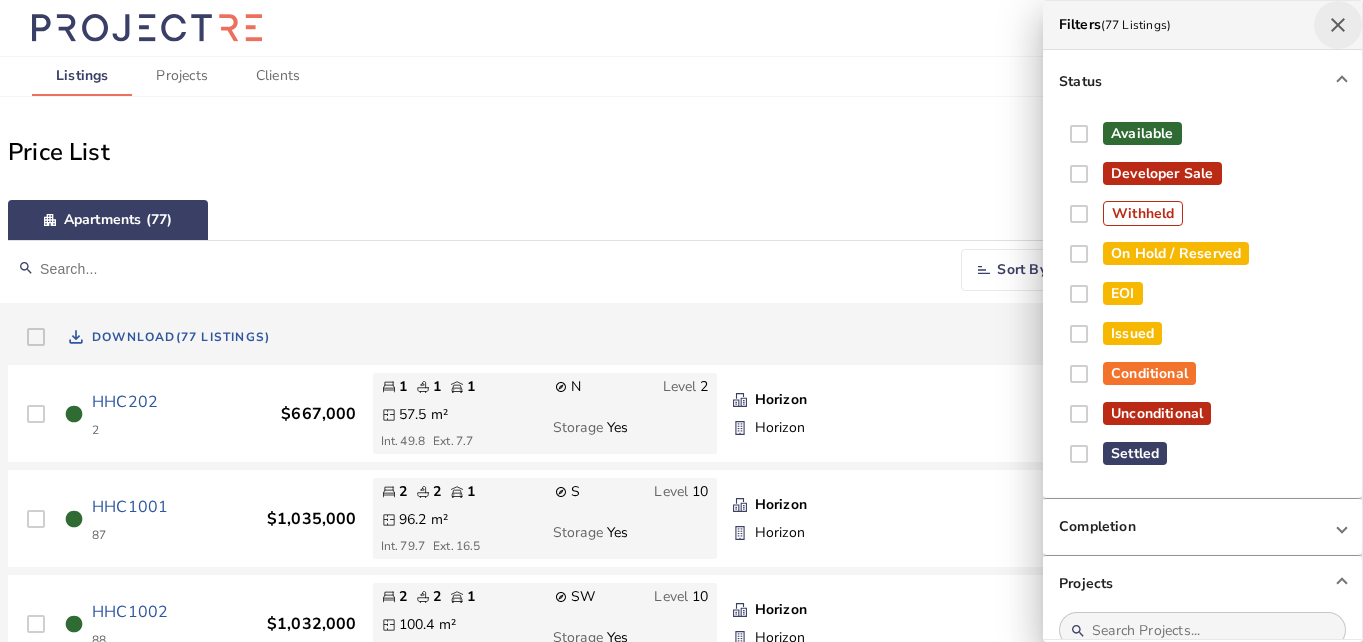click at bounding box center (1338, 25) 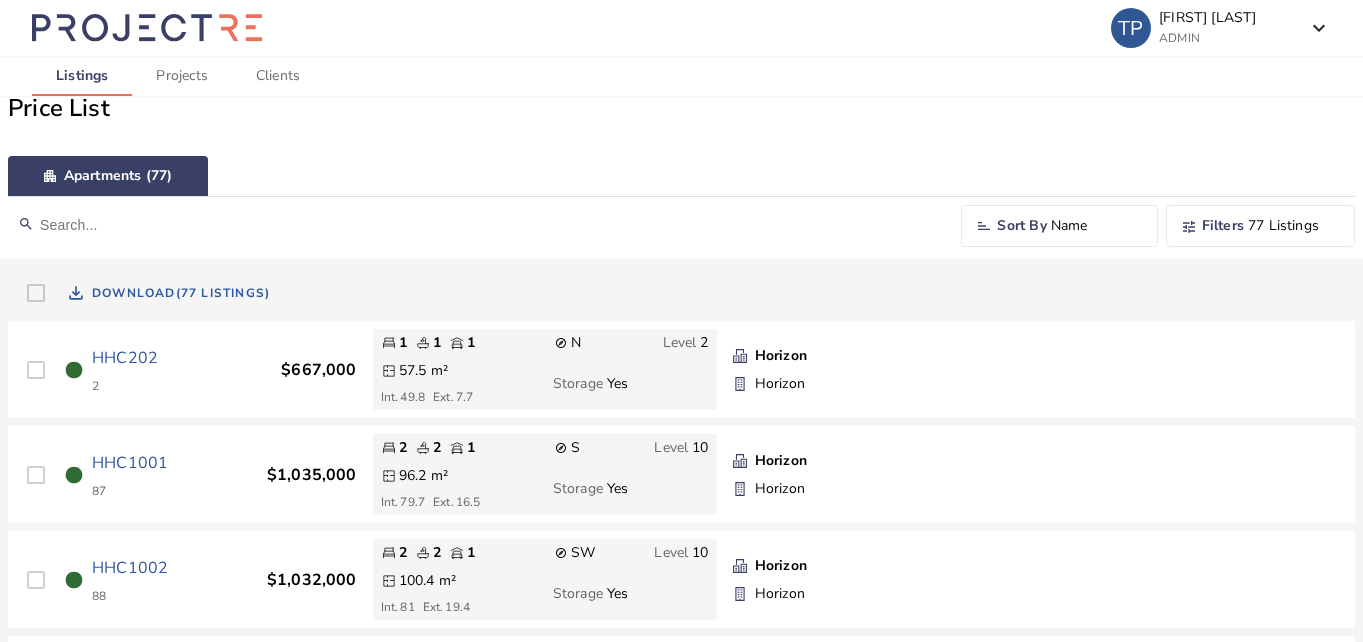 scroll, scrollTop: 0, scrollLeft: 0, axis: both 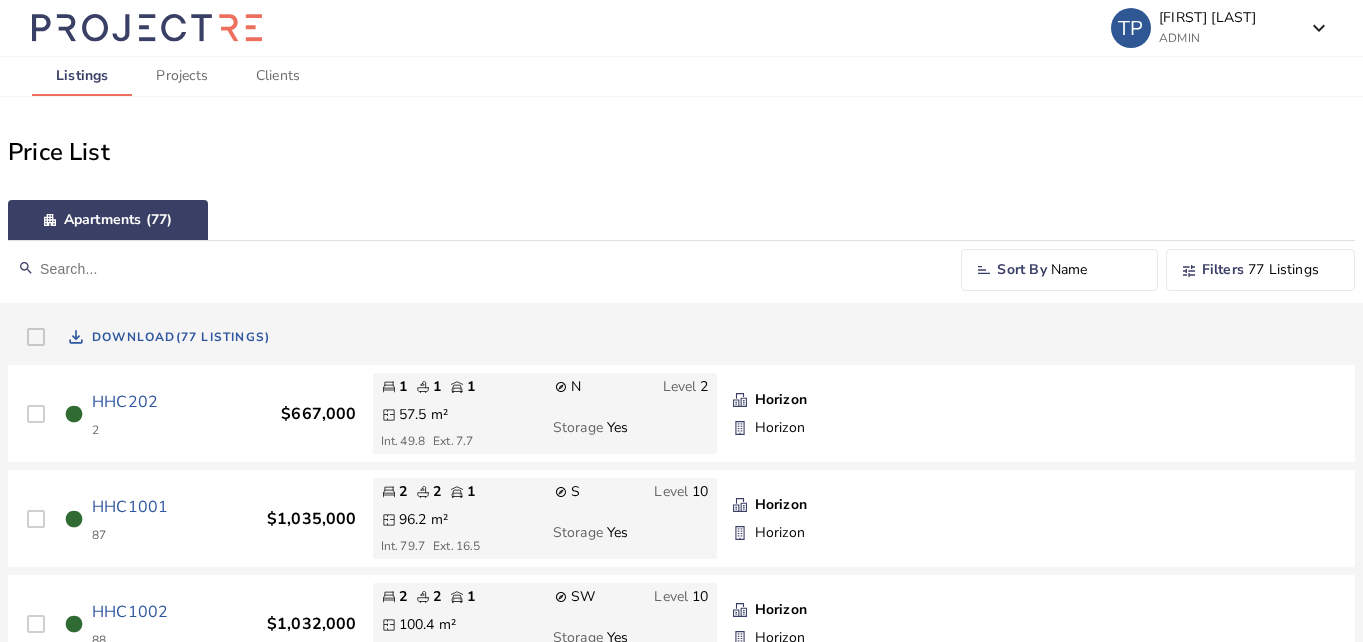 click on "Name" at bounding box center [1096, 270] 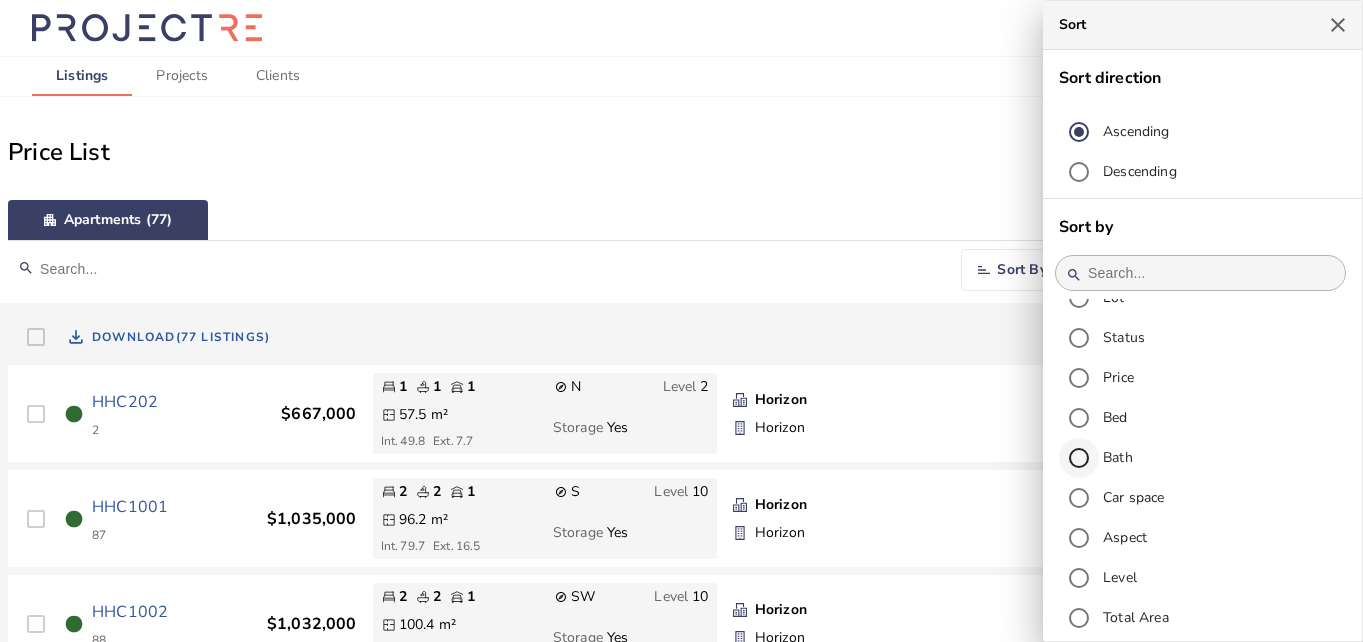 scroll, scrollTop: 68, scrollLeft: 0, axis: vertical 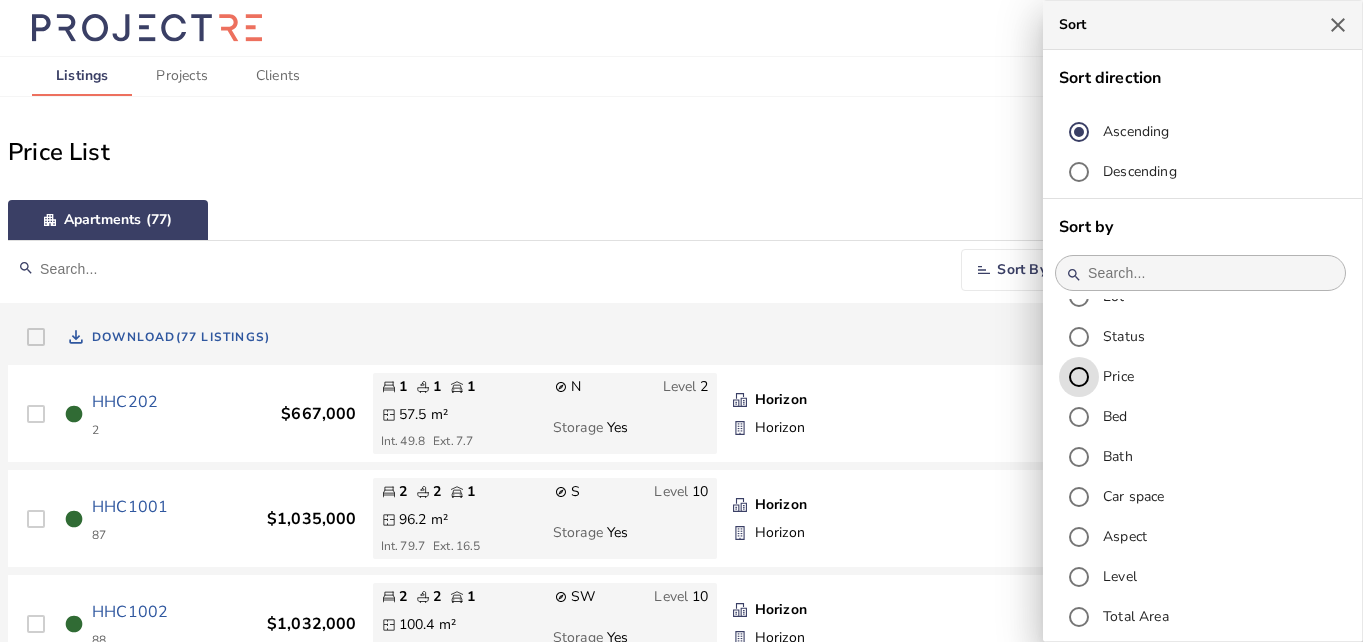 click on "Price" at bounding box center [1079, 377] 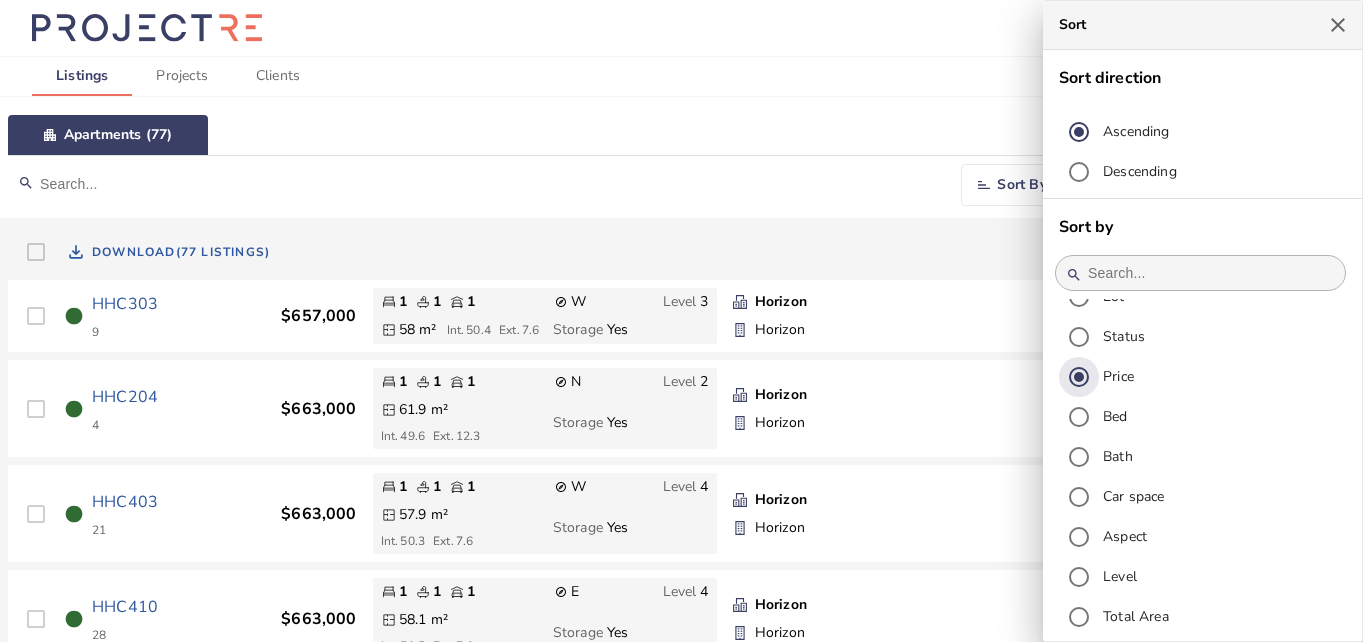 scroll, scrollTop: 90, scrollLeft: 0, axis: vertical 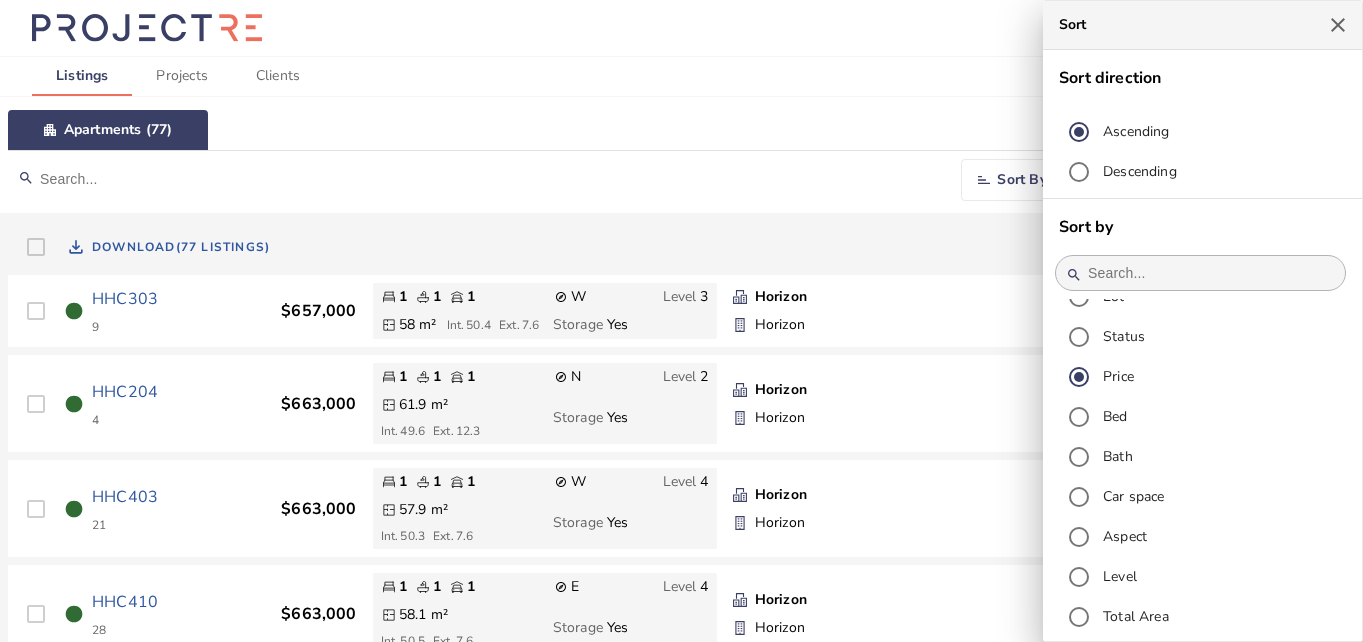 click at bounding box center [681, 321] 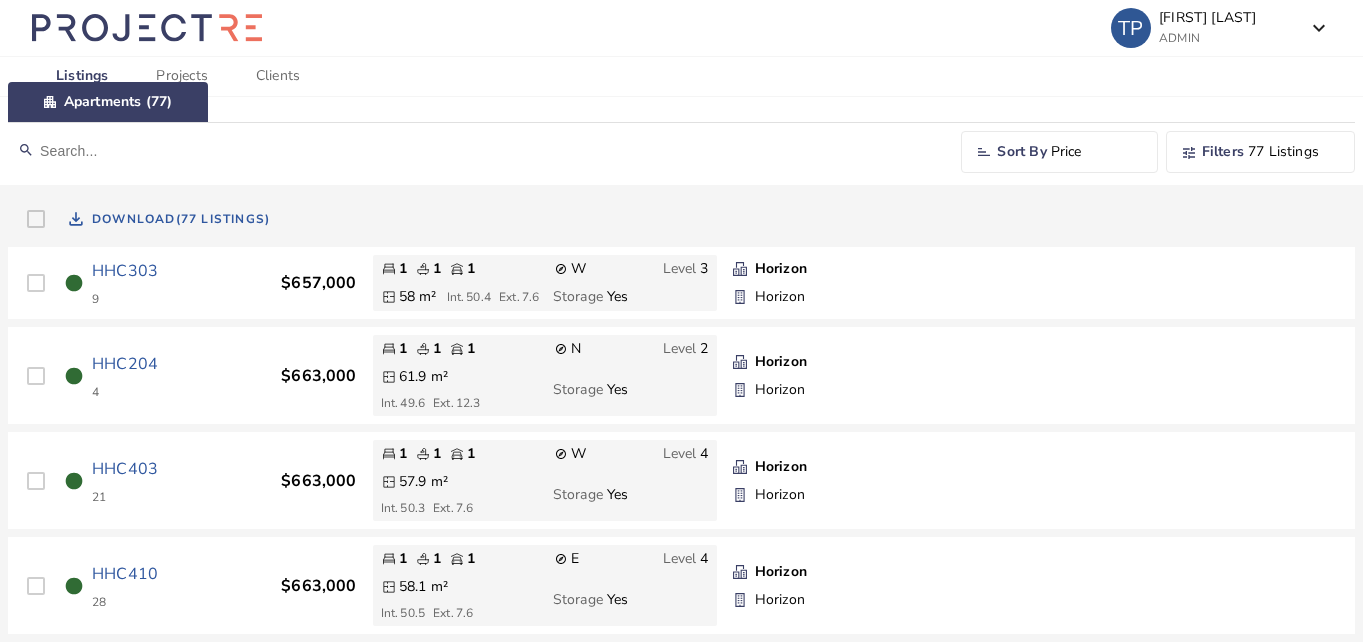 scroll, scrollTop: 0, scrollLeft: 0, axis: both 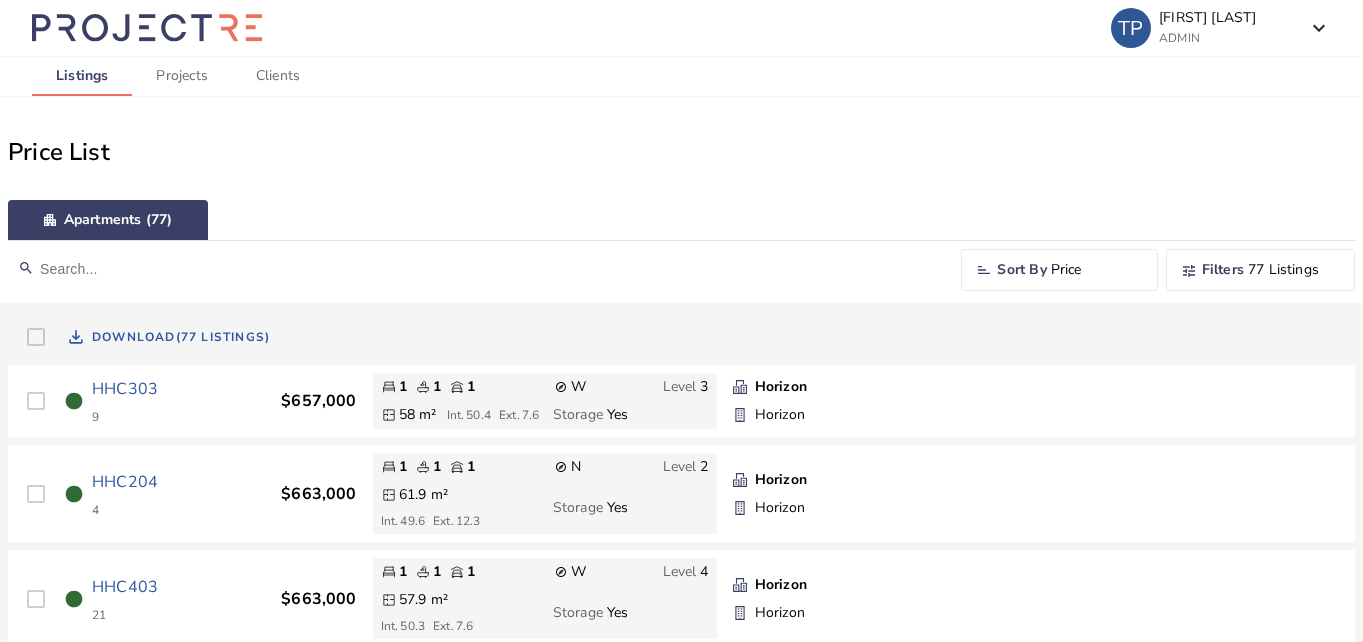 click on "Clients" at bounding box center (278, 76) 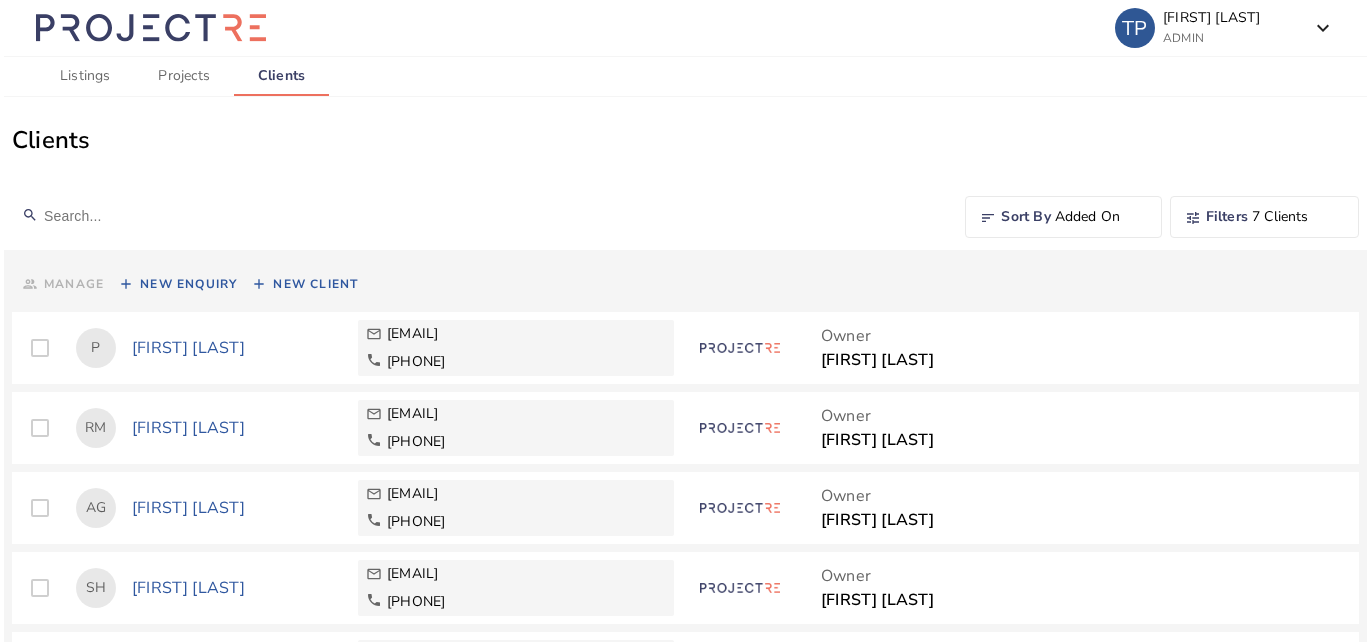 scroll, scrollTop: 0, scrollLeft: 0, axis: both 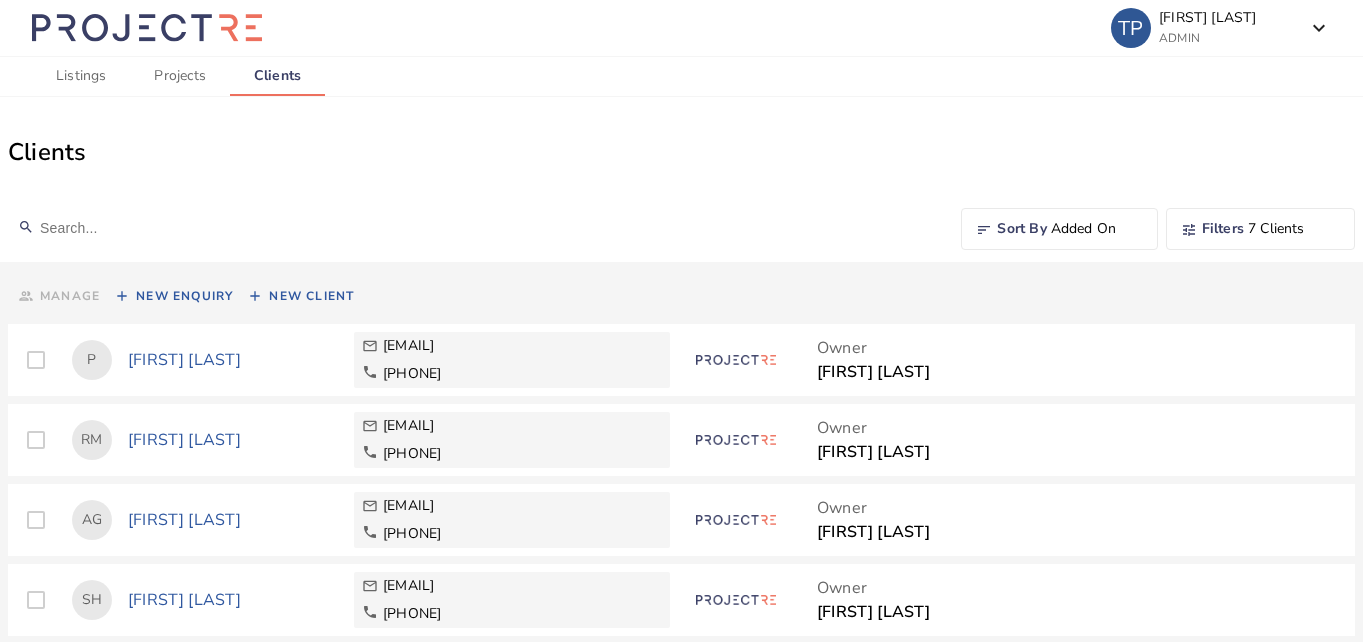 click on "add  New Client" at bounding box center [58, 296] 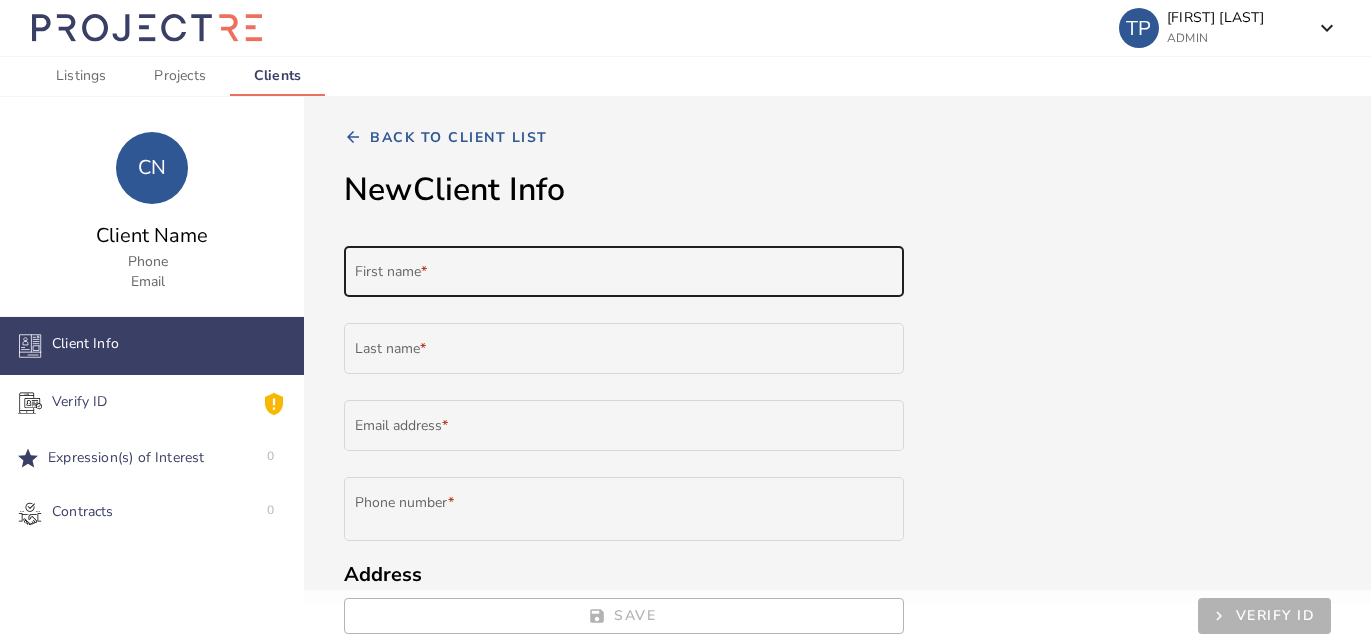 click on "First name  *" at bounding box center (624, 275) 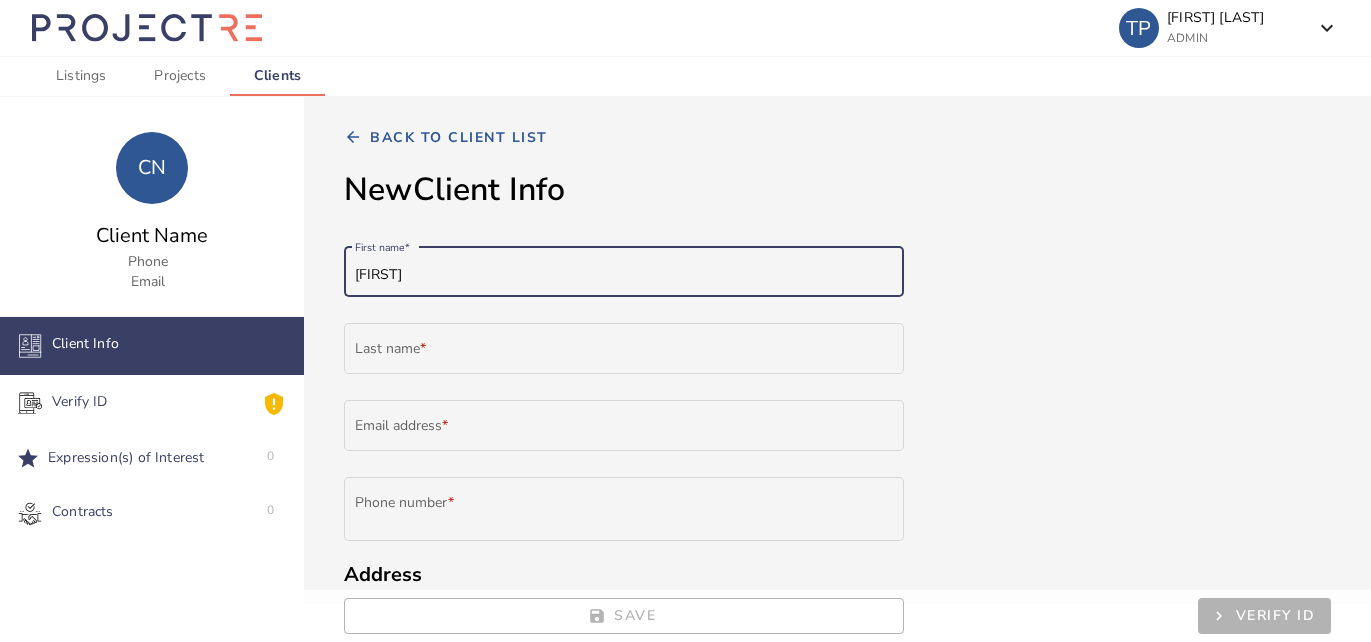 type on "[FIRST]" 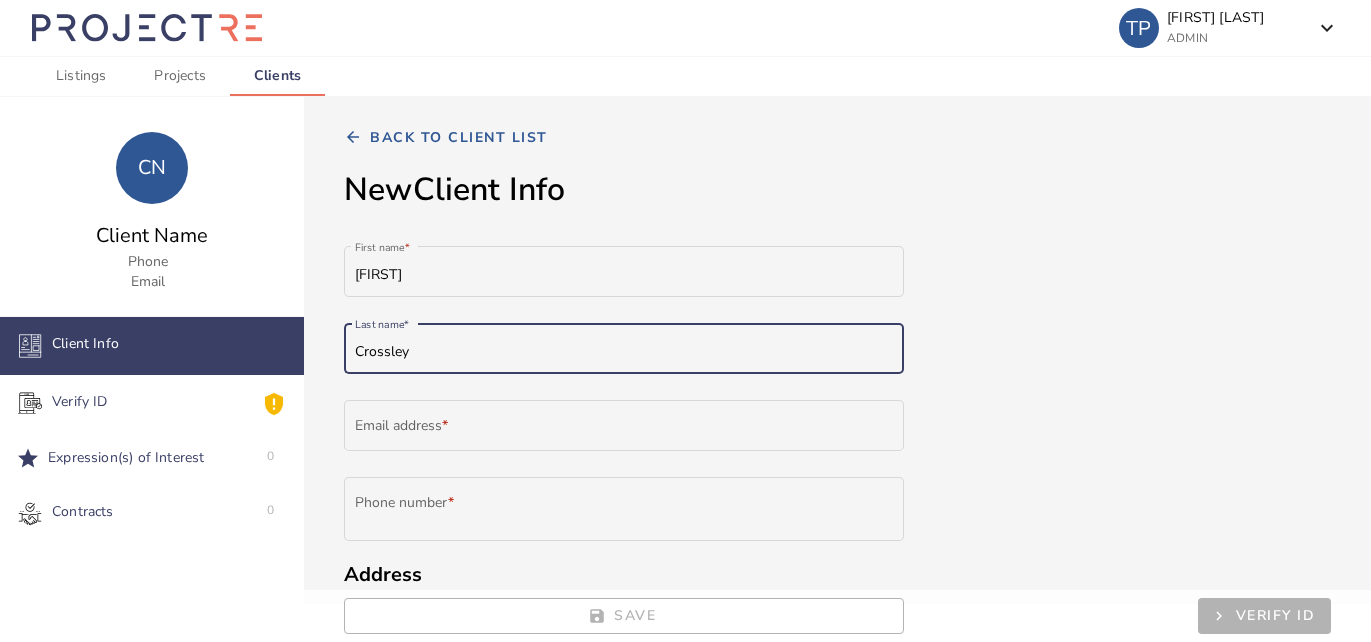 type on "Crossley" 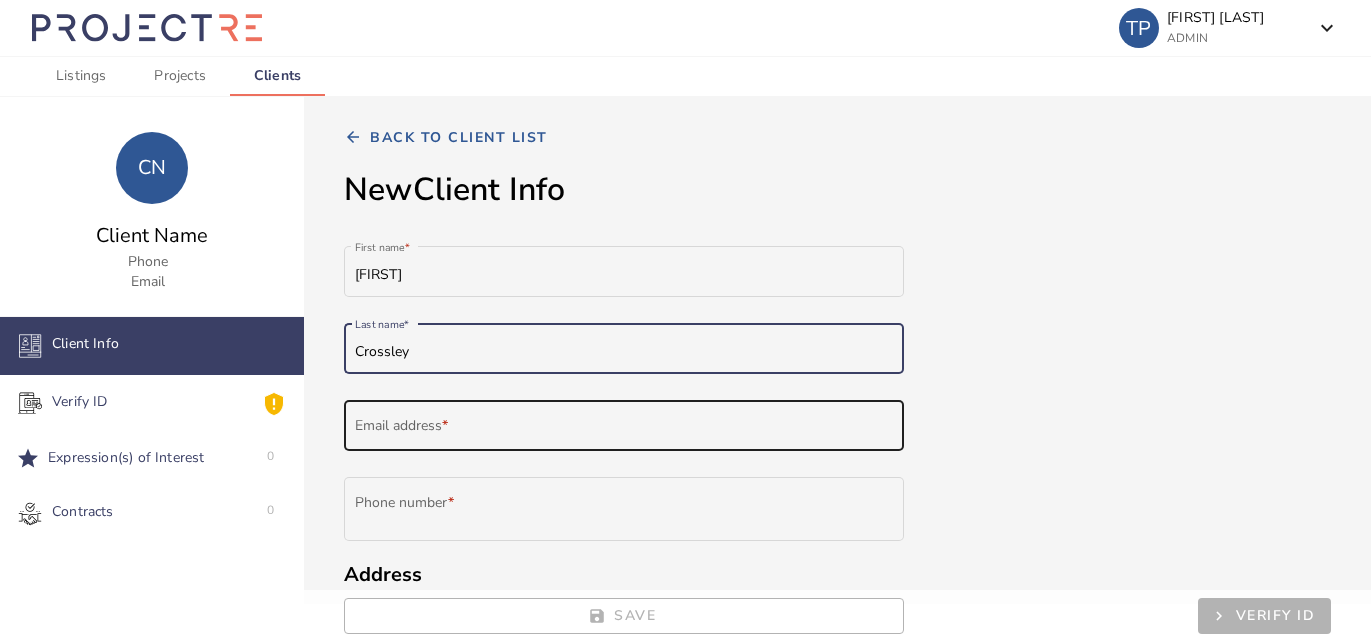 click on "Email address  *" at bounding box center (624, 430) 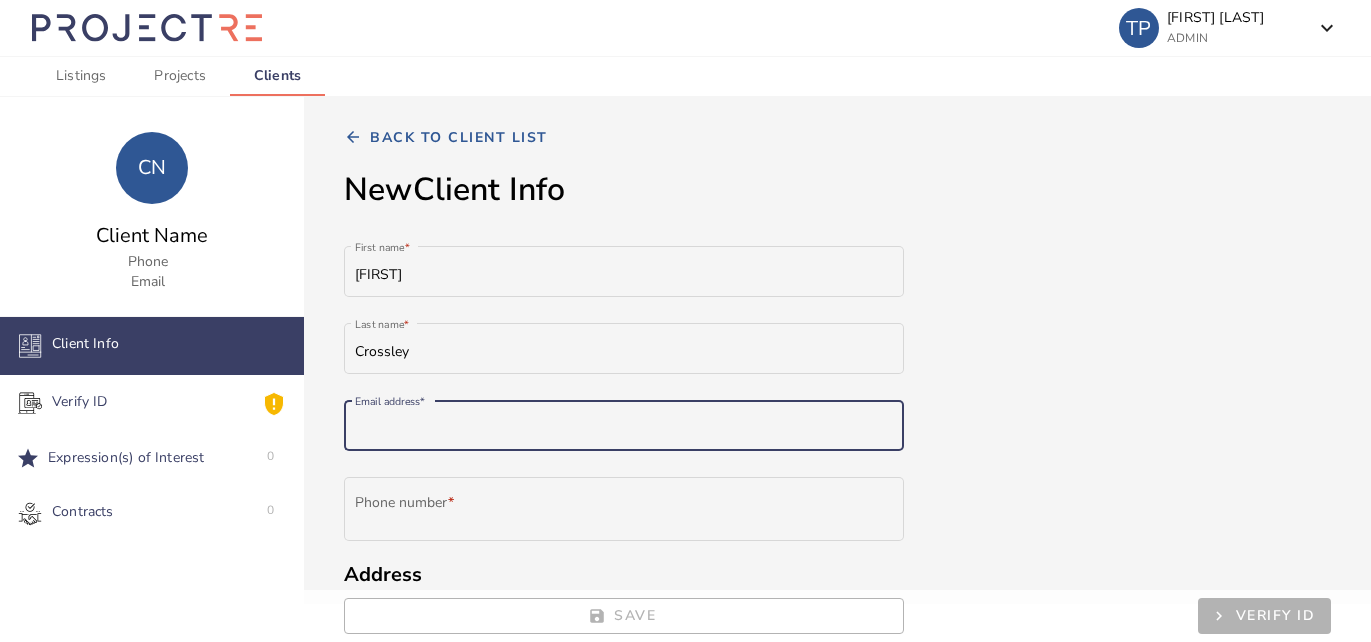paste on "[EMAIL]" 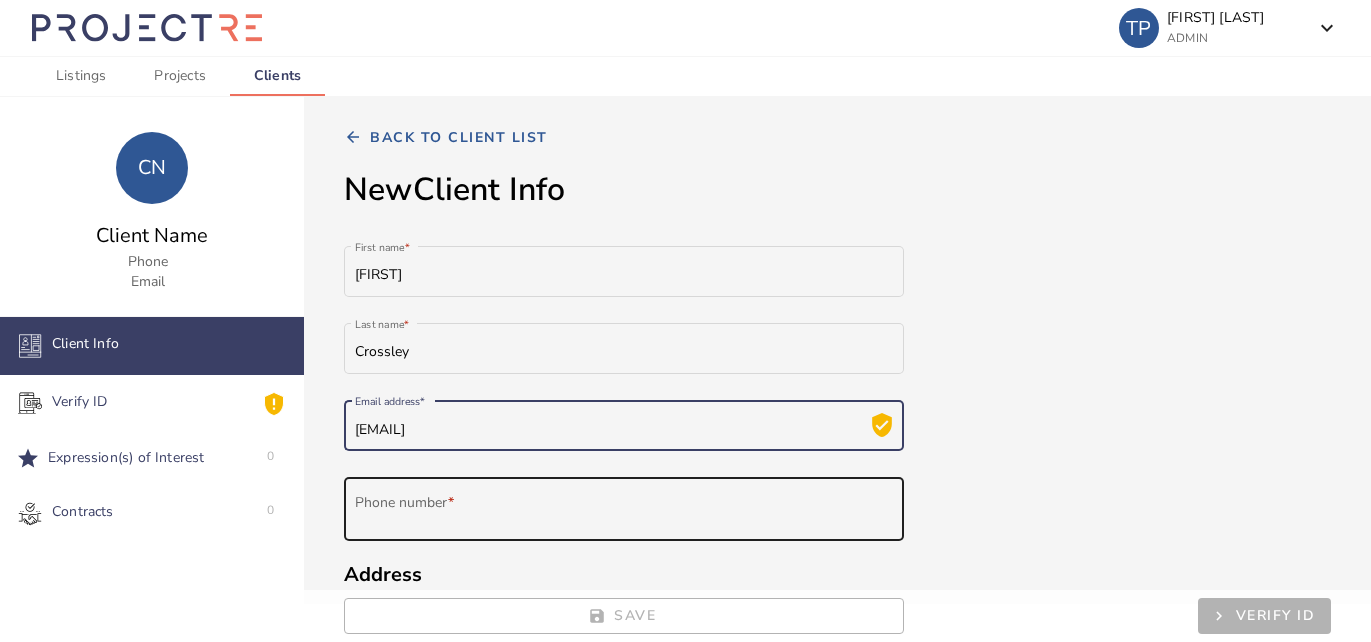 type on "[EMAIL]" 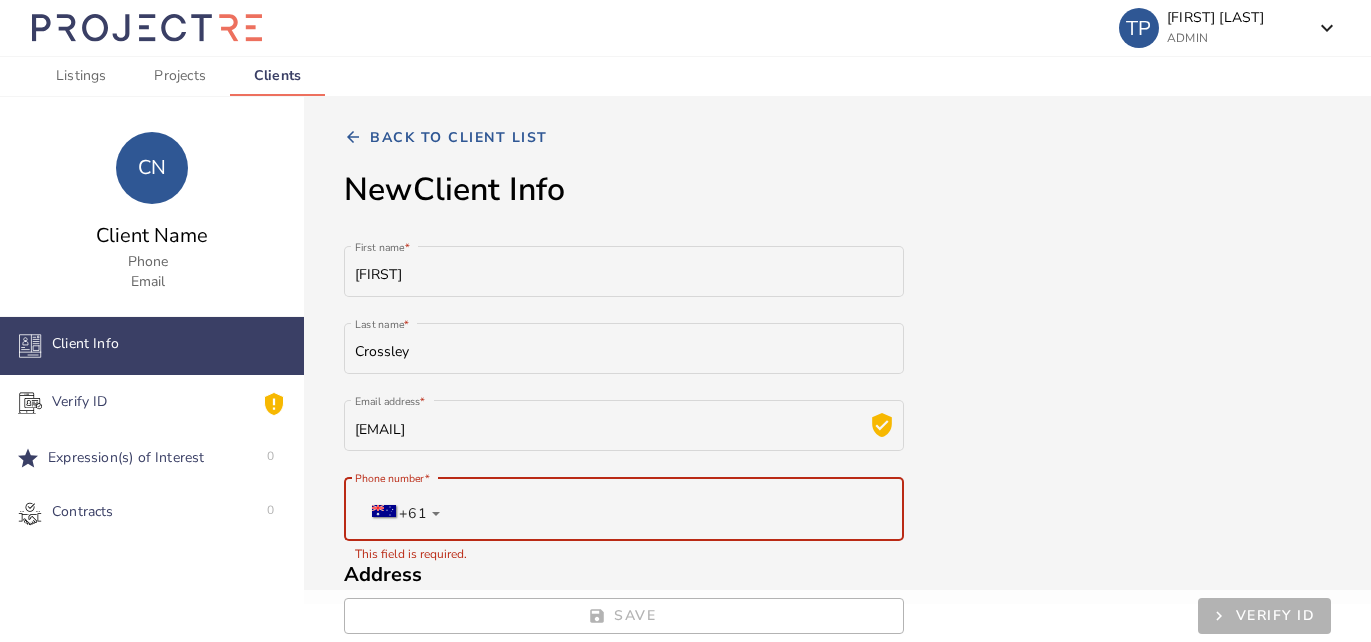 paste on "415064188" 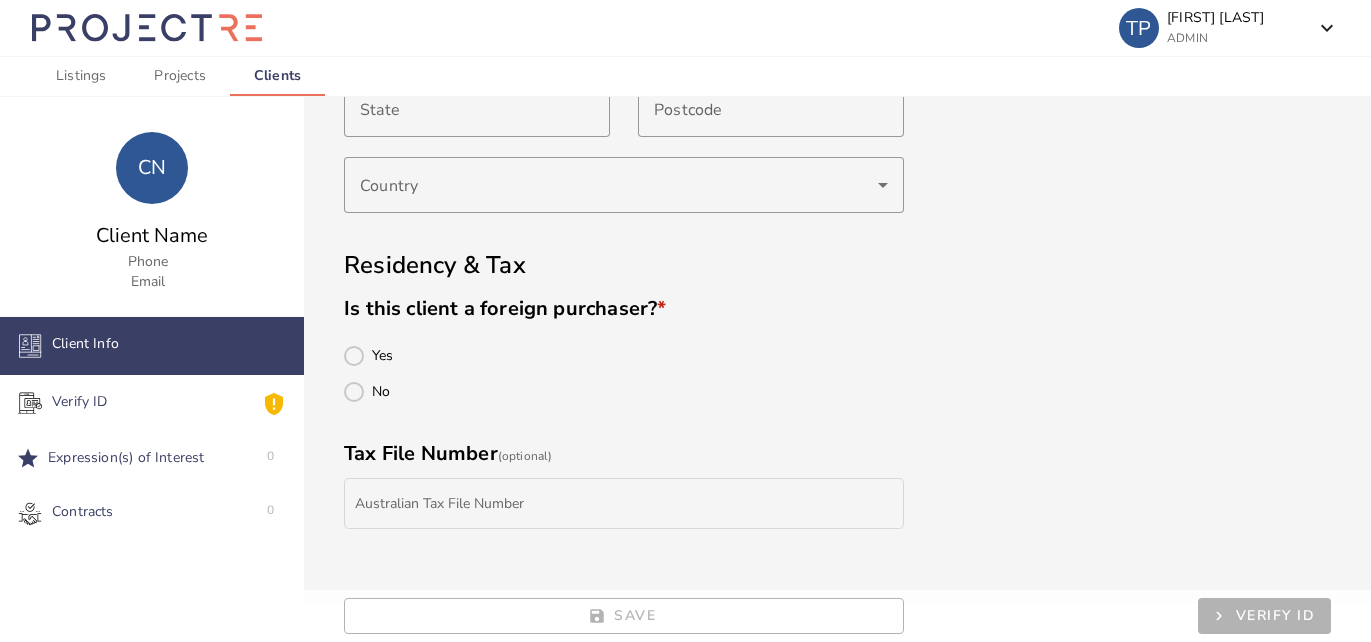 scroll, scrollTop: 688, scrollLeft: 0, axis: vertical 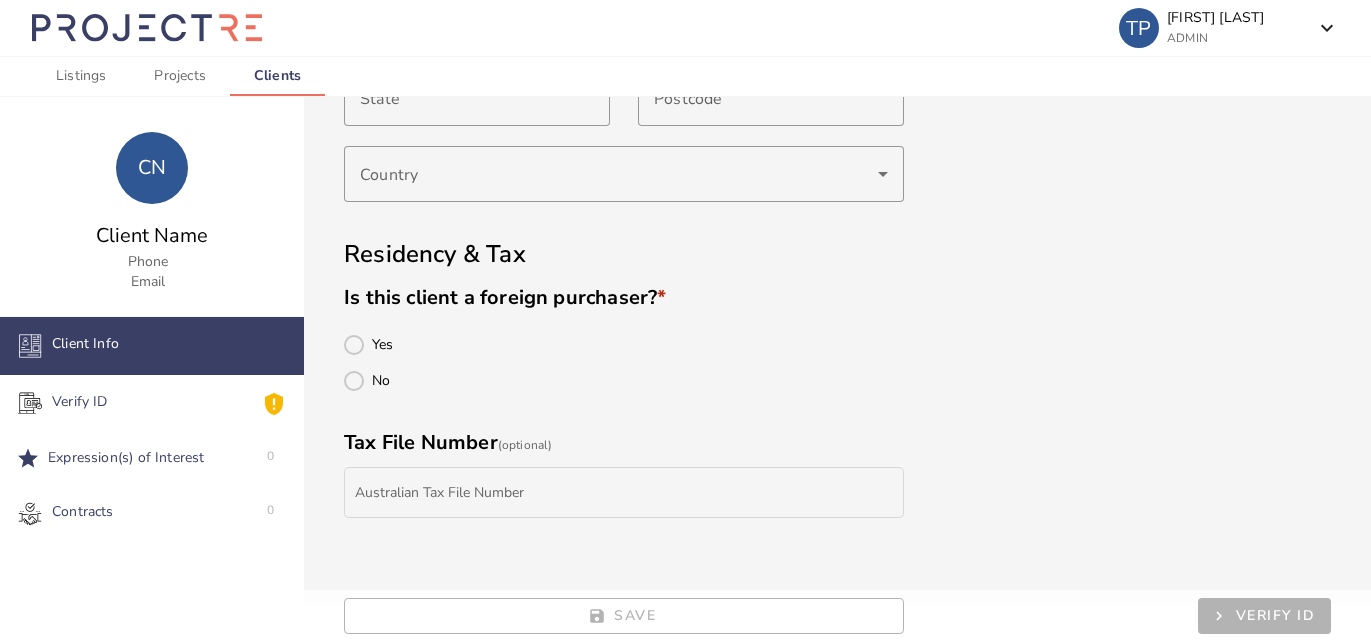 type on "415064188" 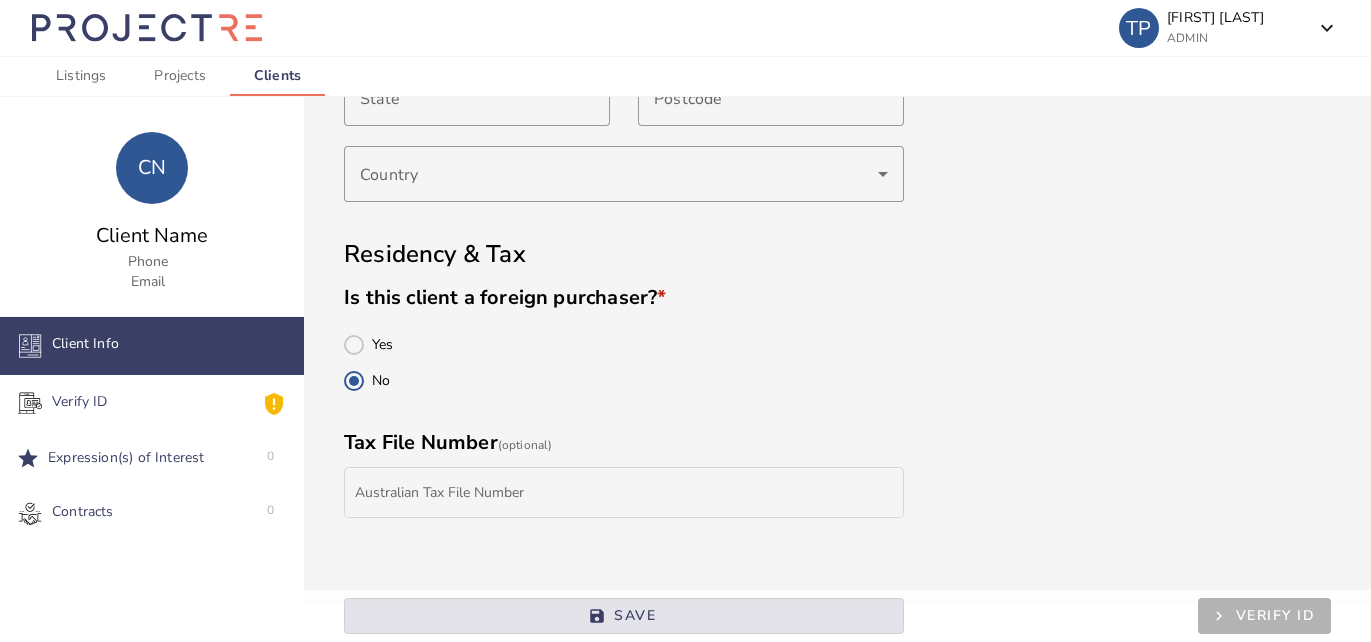 click on "SAVE" at bounding box center [635, 615] 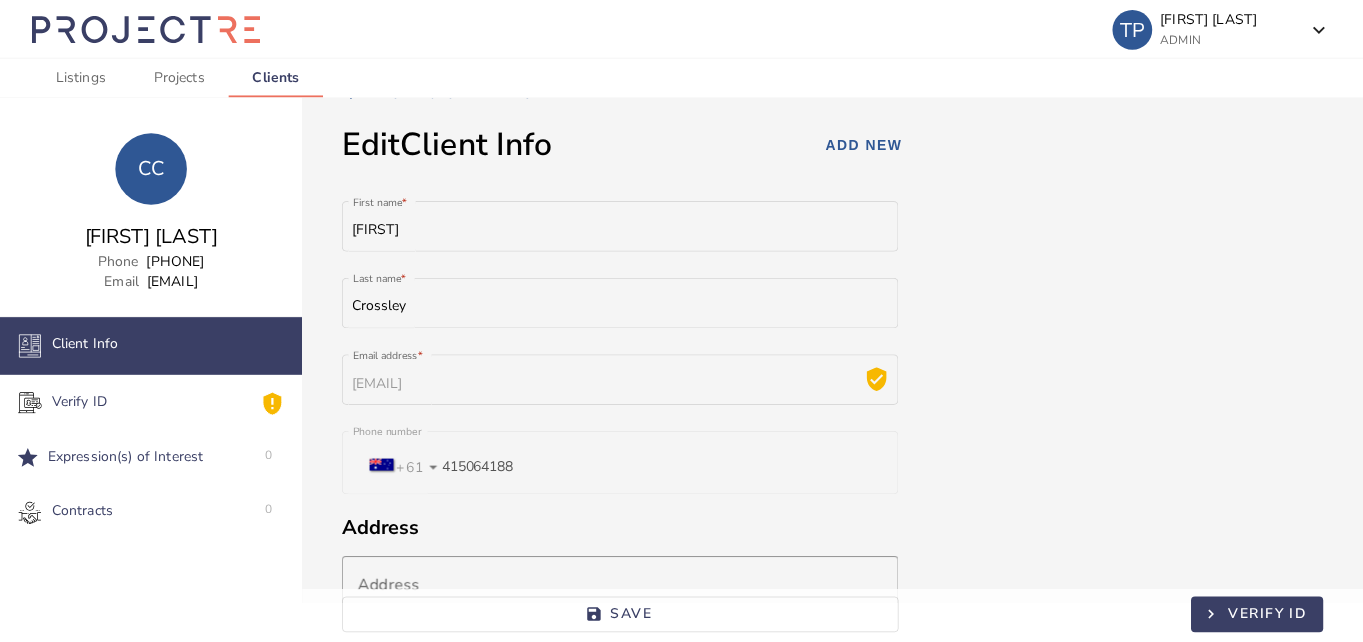 scroll, scrollTop: 0, scrollLeft: 0, axis: both 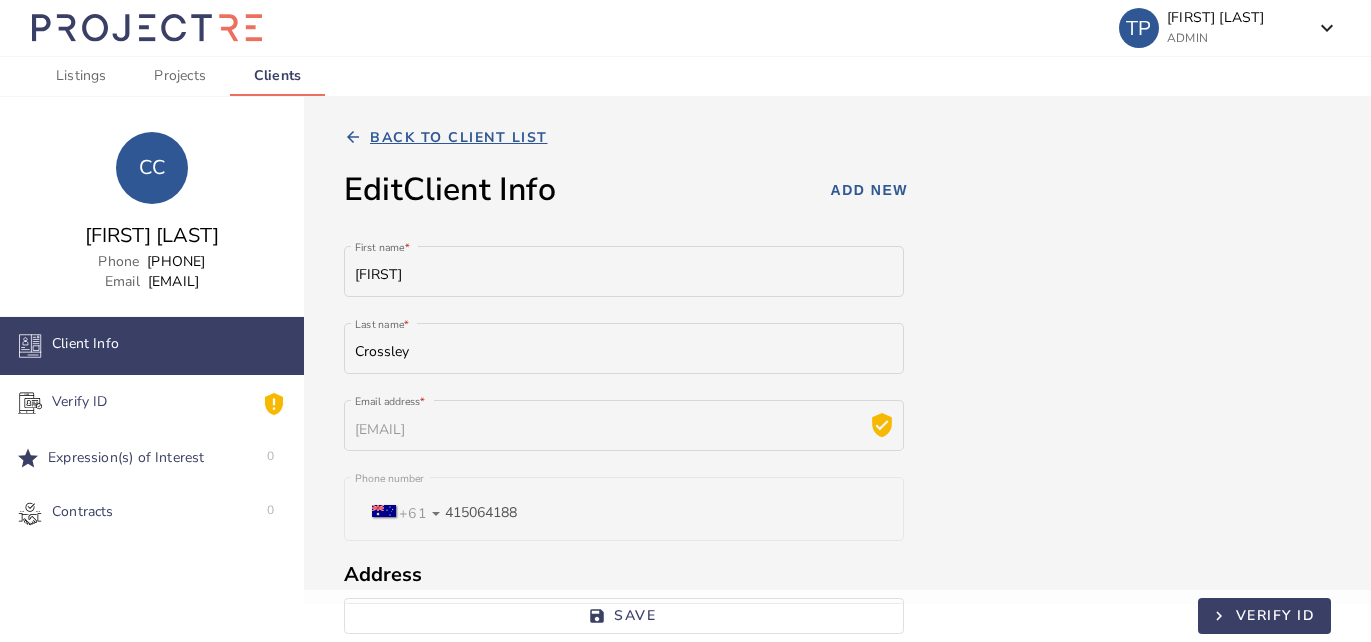 click on "Back to client list" at bounding box center [459, 137] 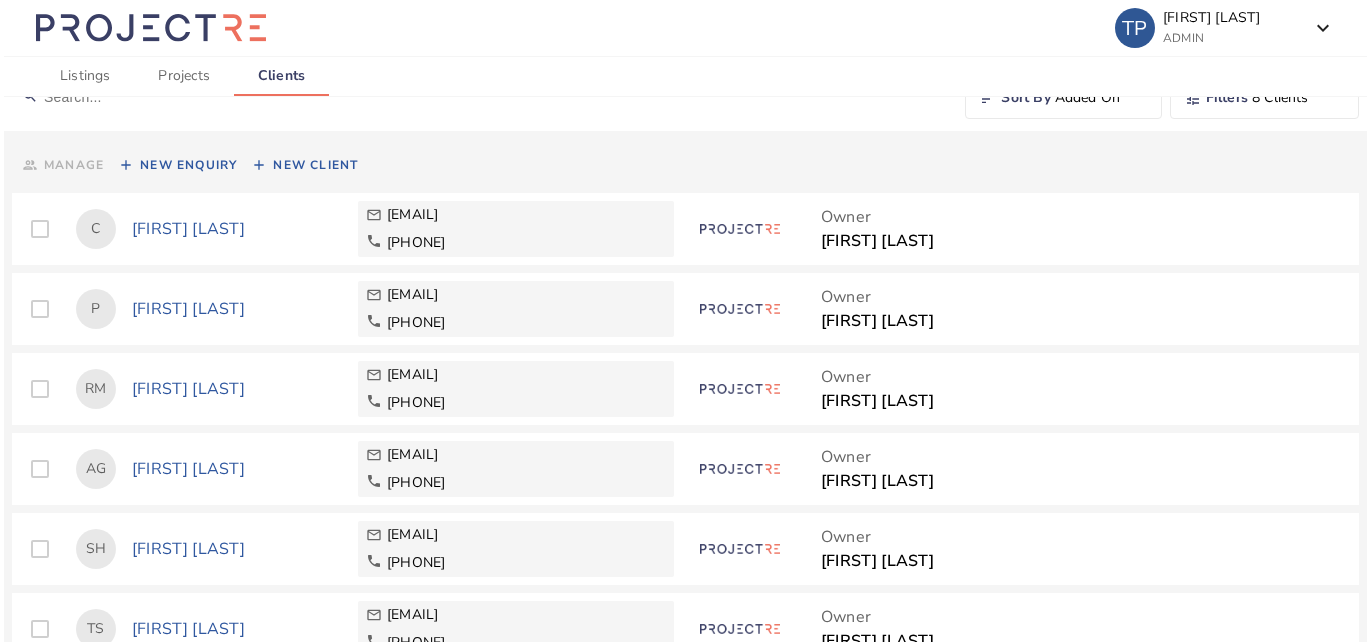 scroll, scrollTop: 0, scrollLeft: 0, axis: both 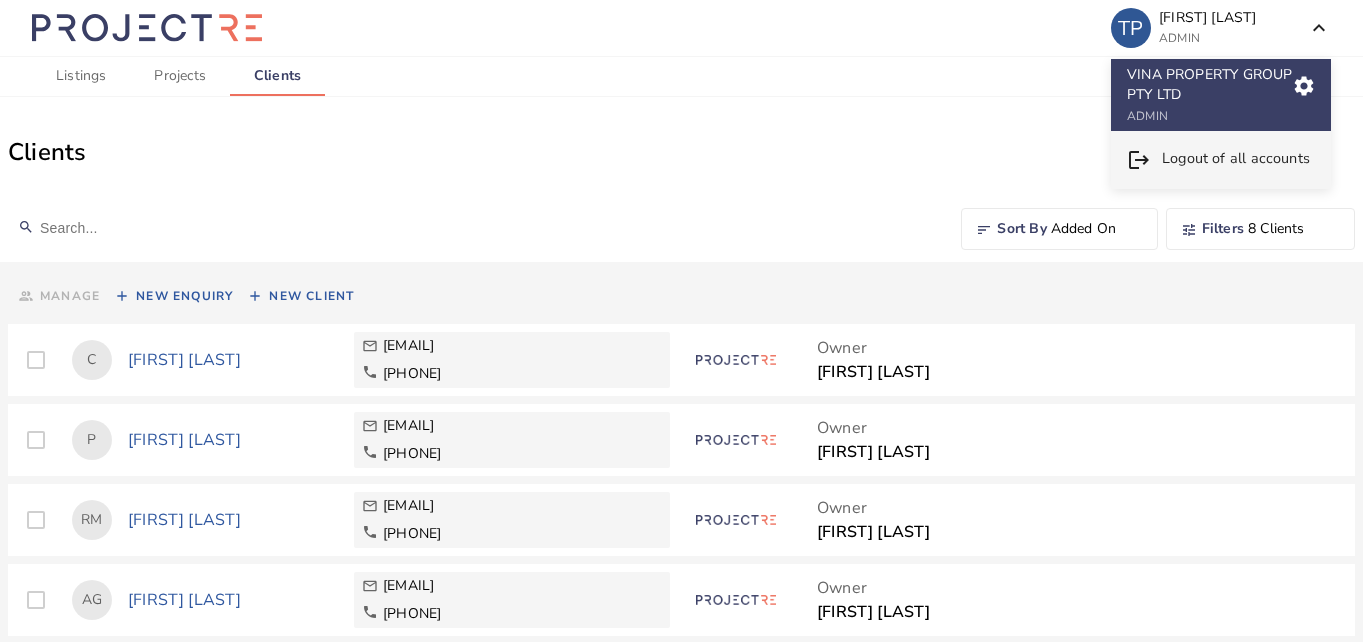 click on "Logout of all accounts" at bounding box center [1236, 160] 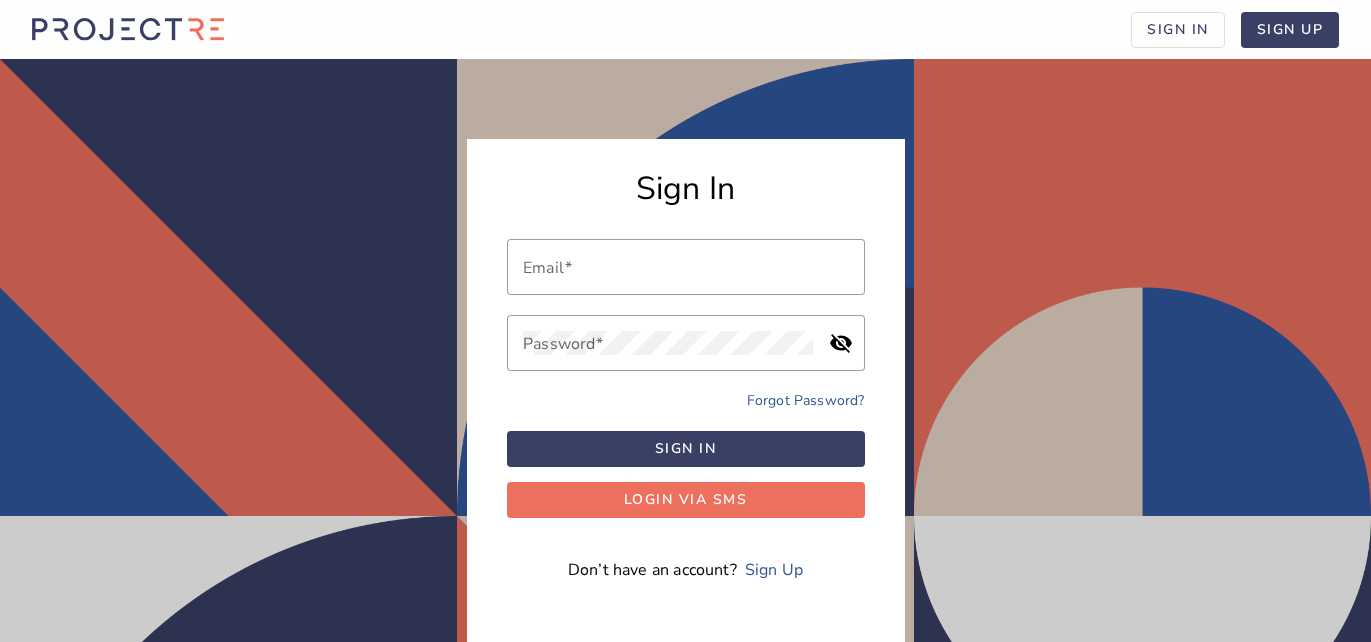 type on "[EMAIL]" 